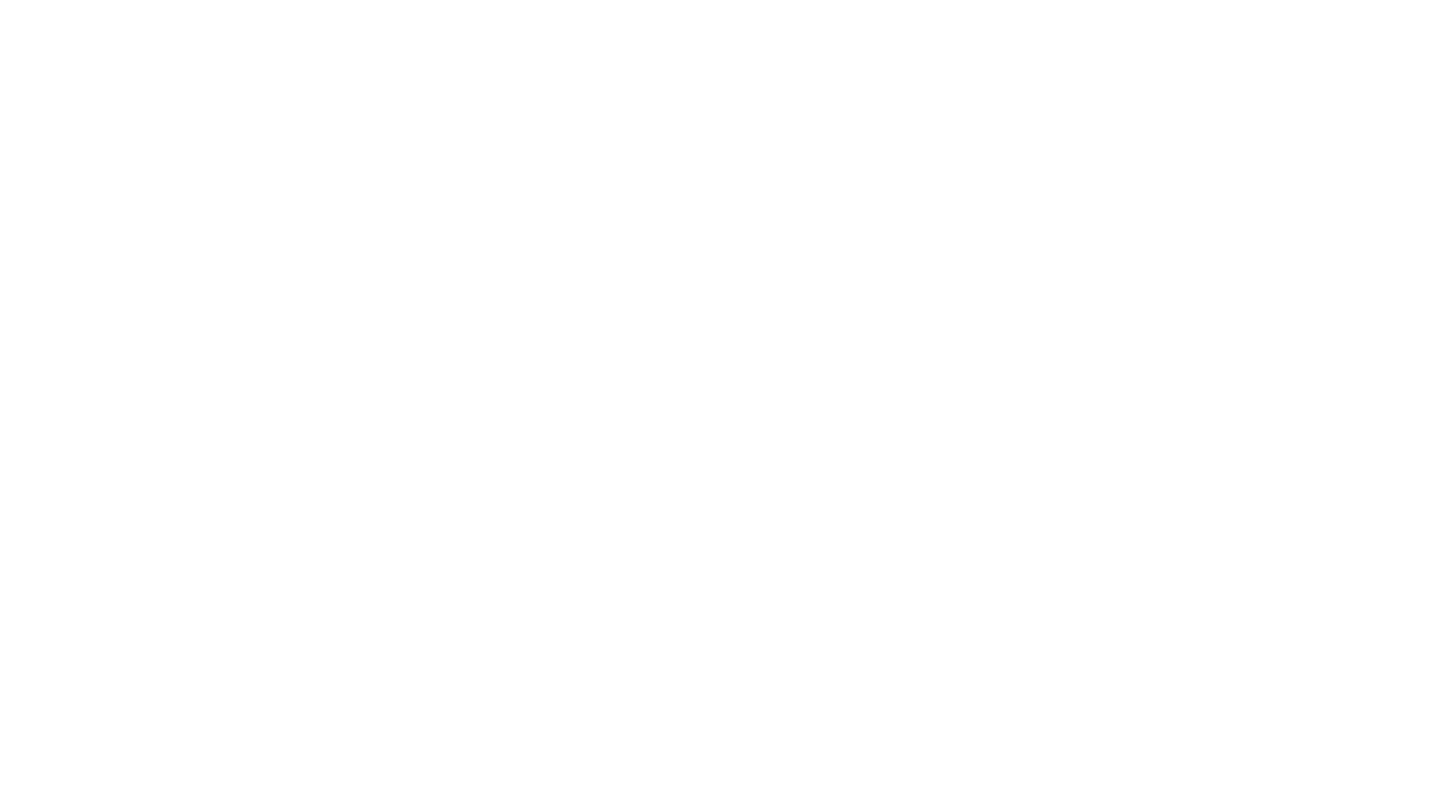 scroll, scrollTop: 0, scrollLeft: 0, axis: both 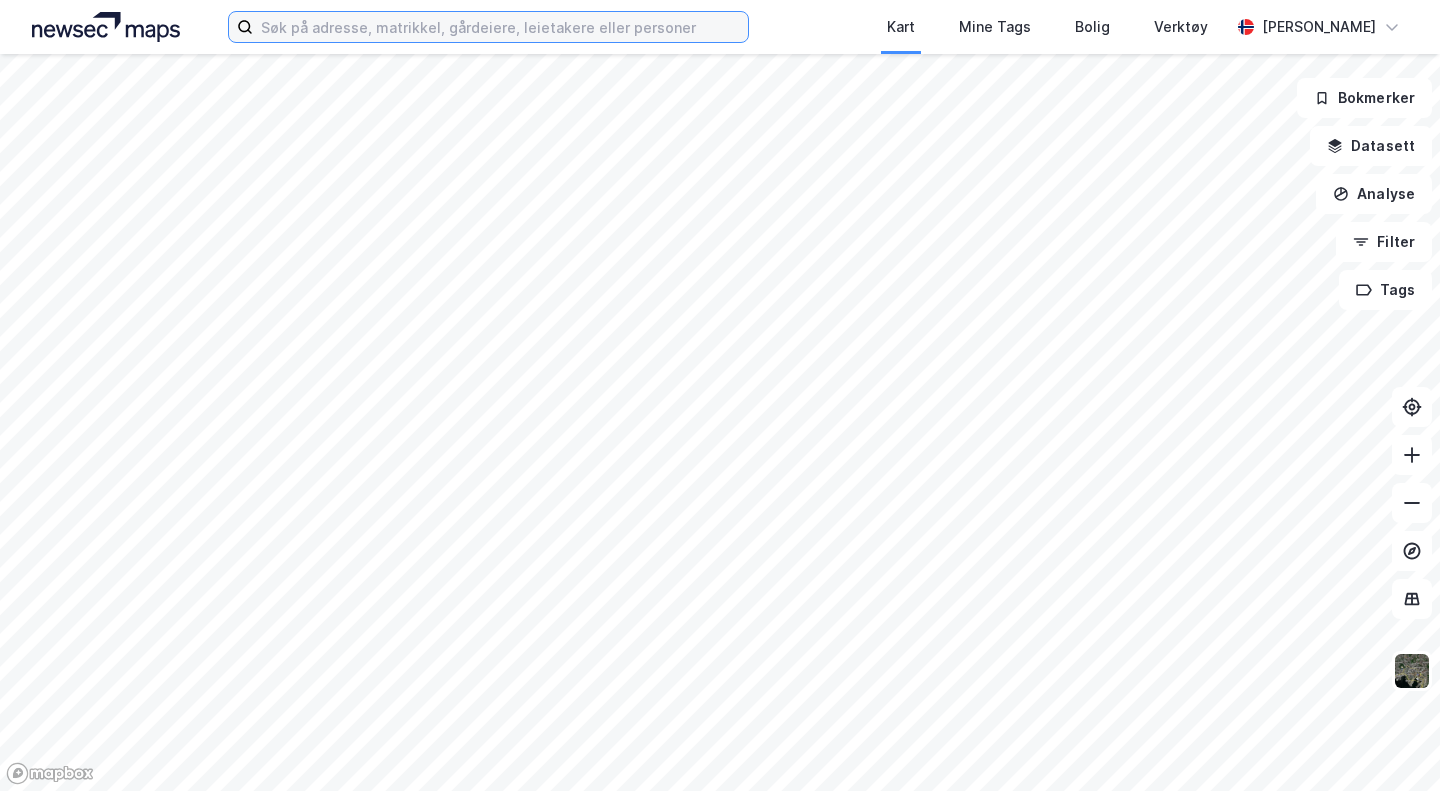 click at bounding box center (500, 27) 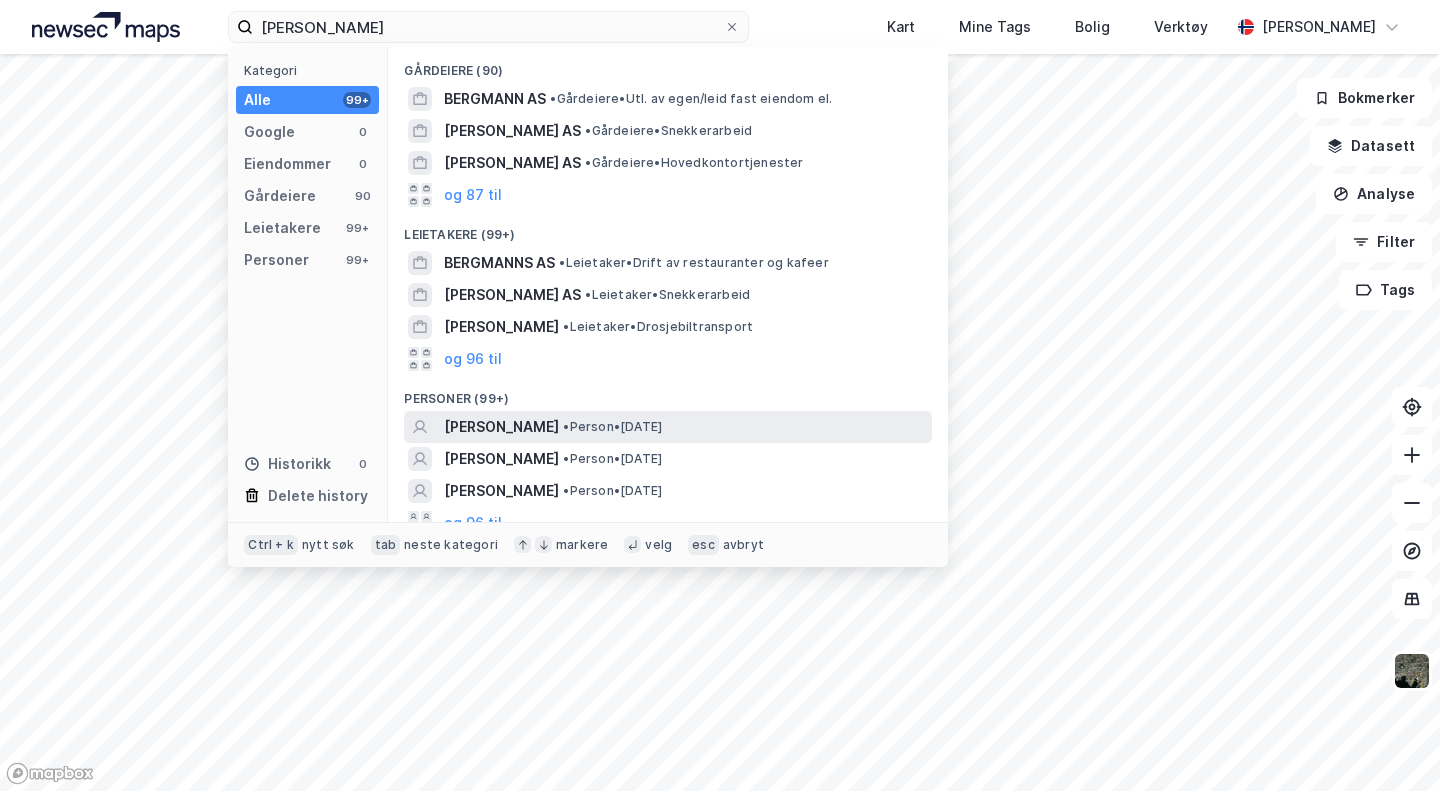 click on "[PERSON_NAME]" at bounding box center (501, 427) 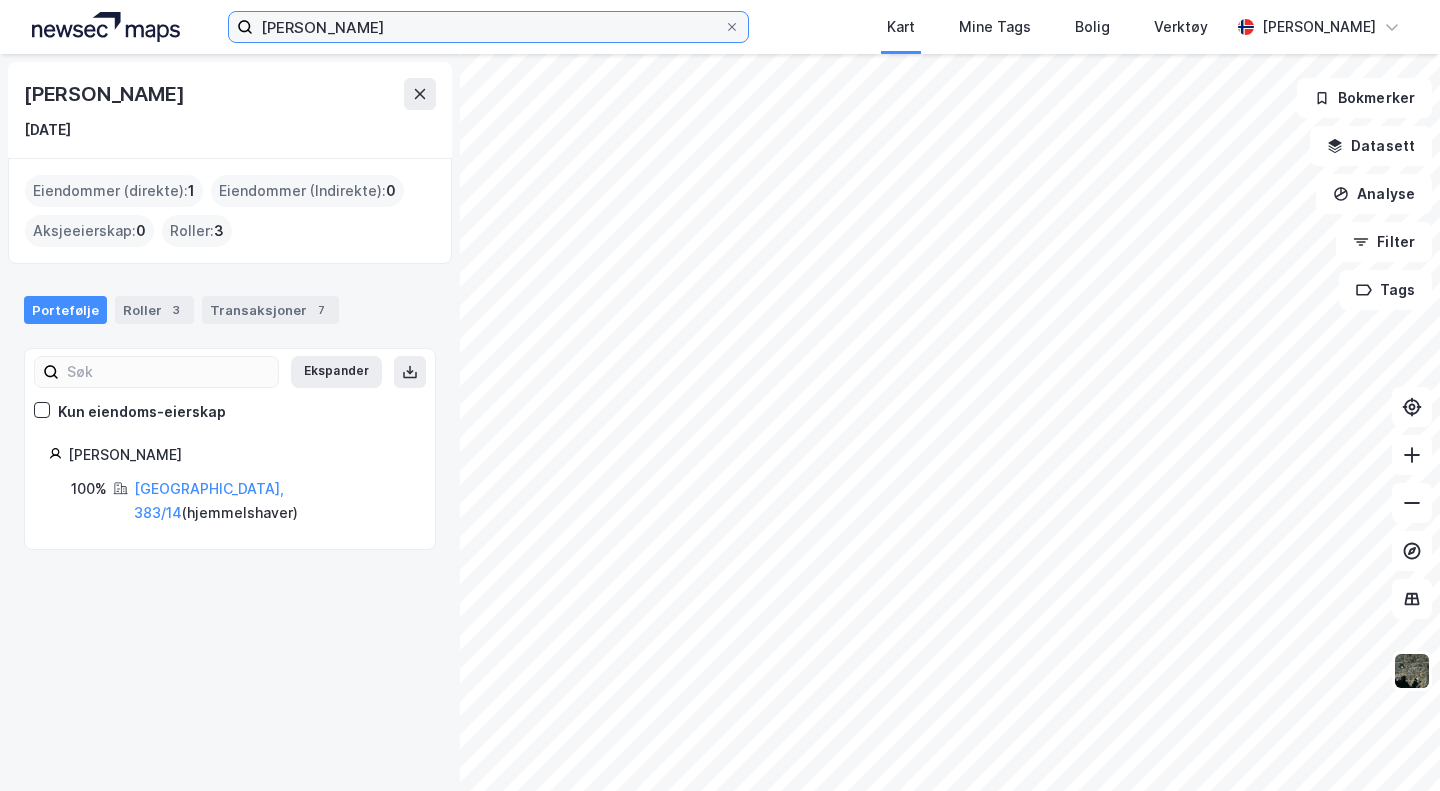 click on "[PERSON_NAME]" at bounding box center (488, 27) 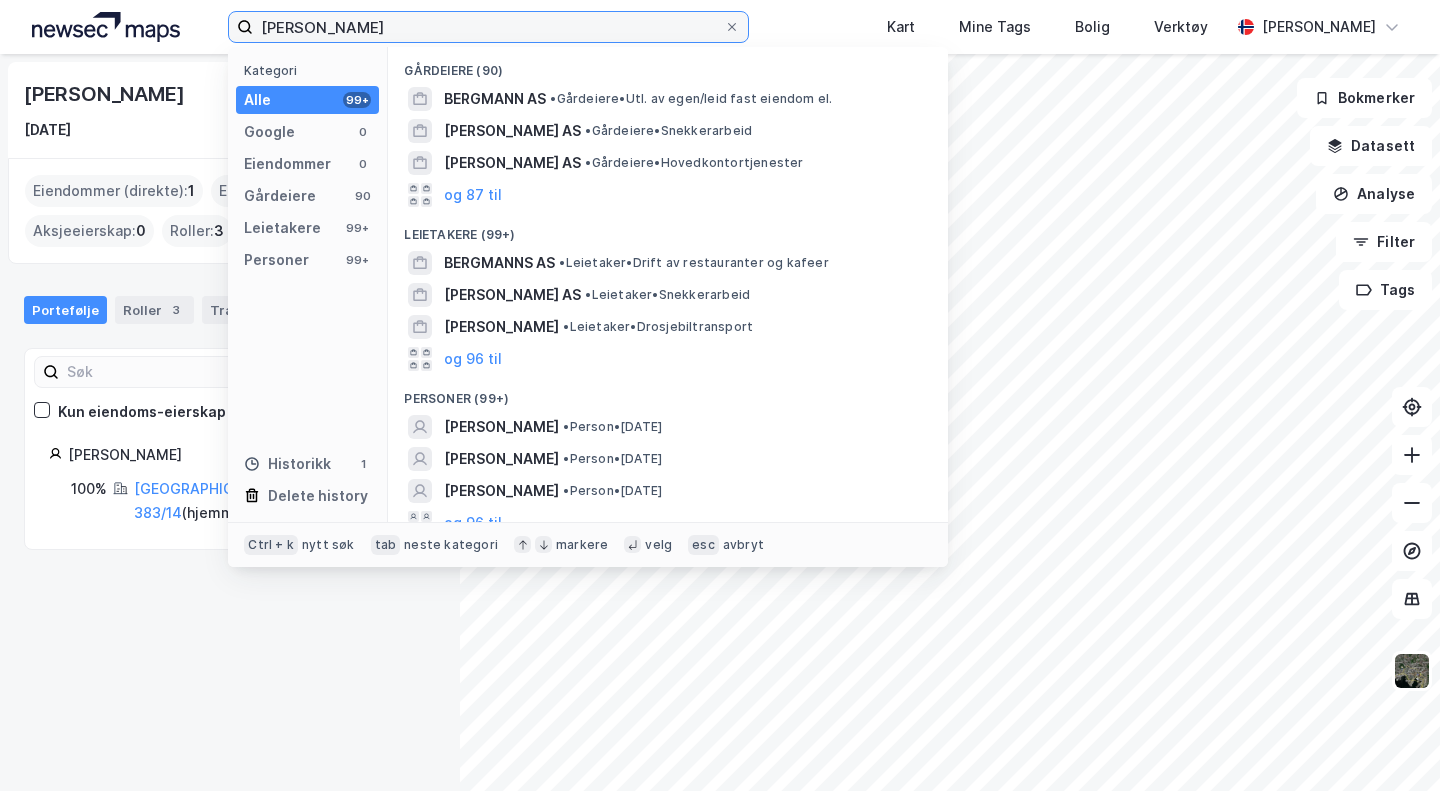 click on "[PERSON_NAME]" at bounding box center (488, 27) 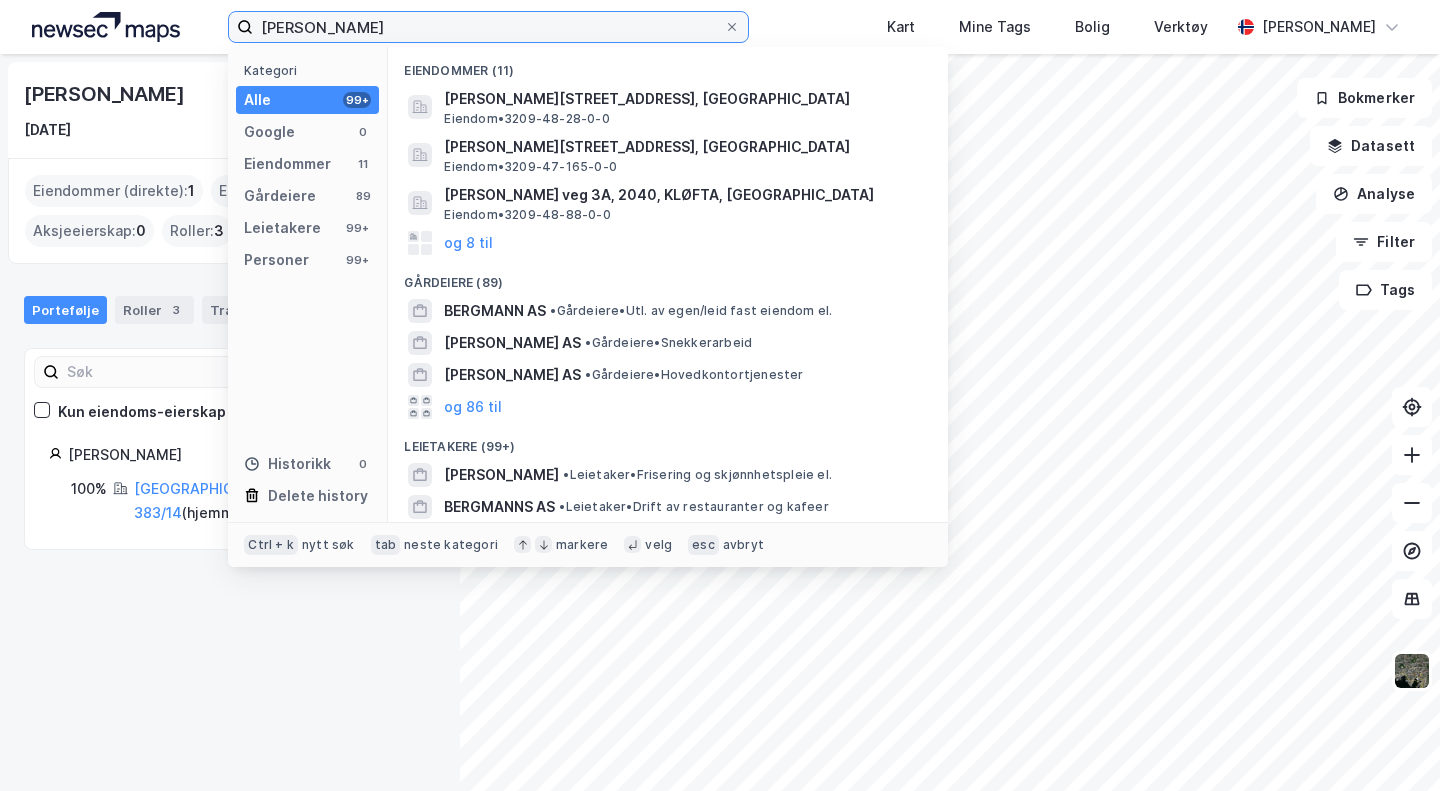 type on "[PERSON_NAME]" 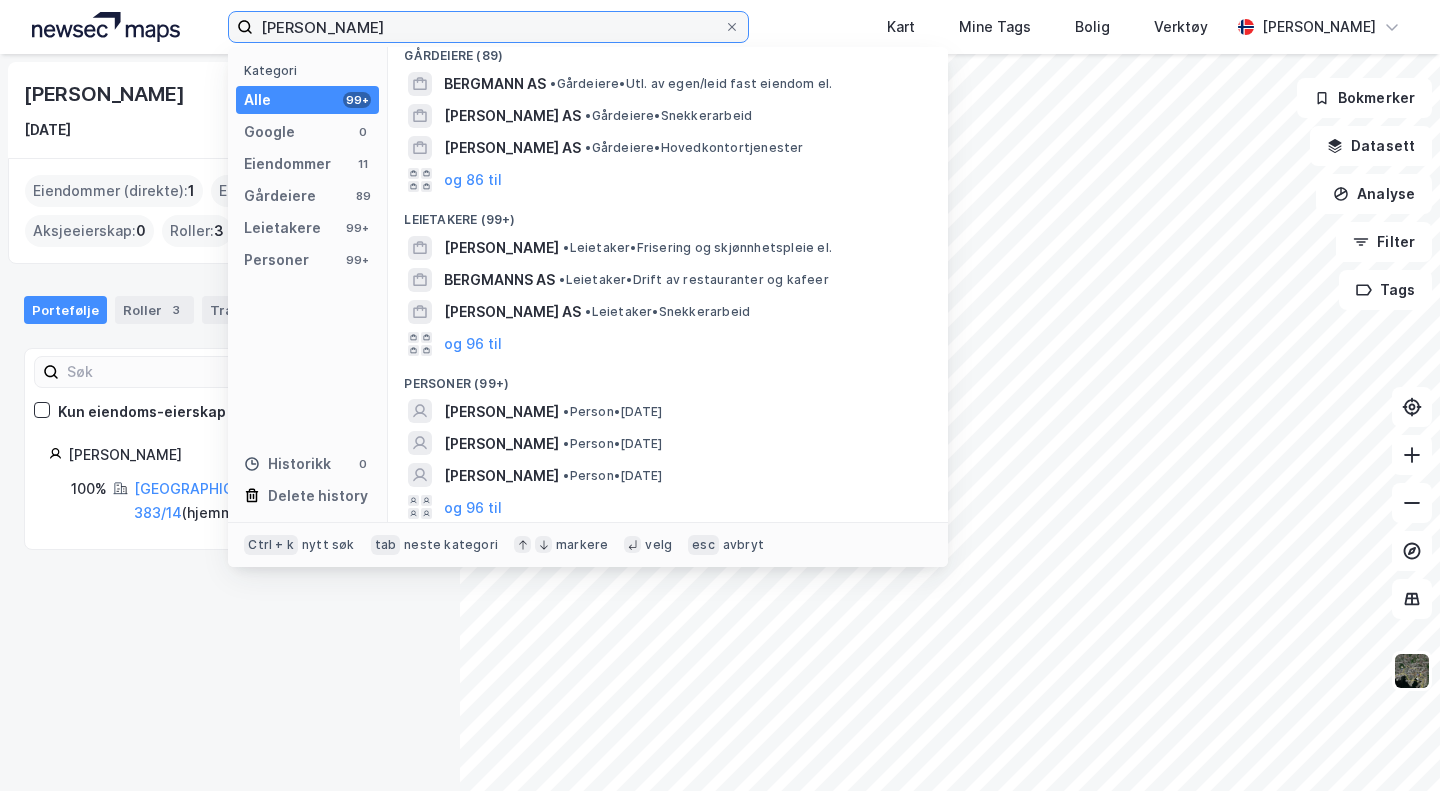 scroll, scrollTop: 229, scrollLeft: 0, axis: vertical 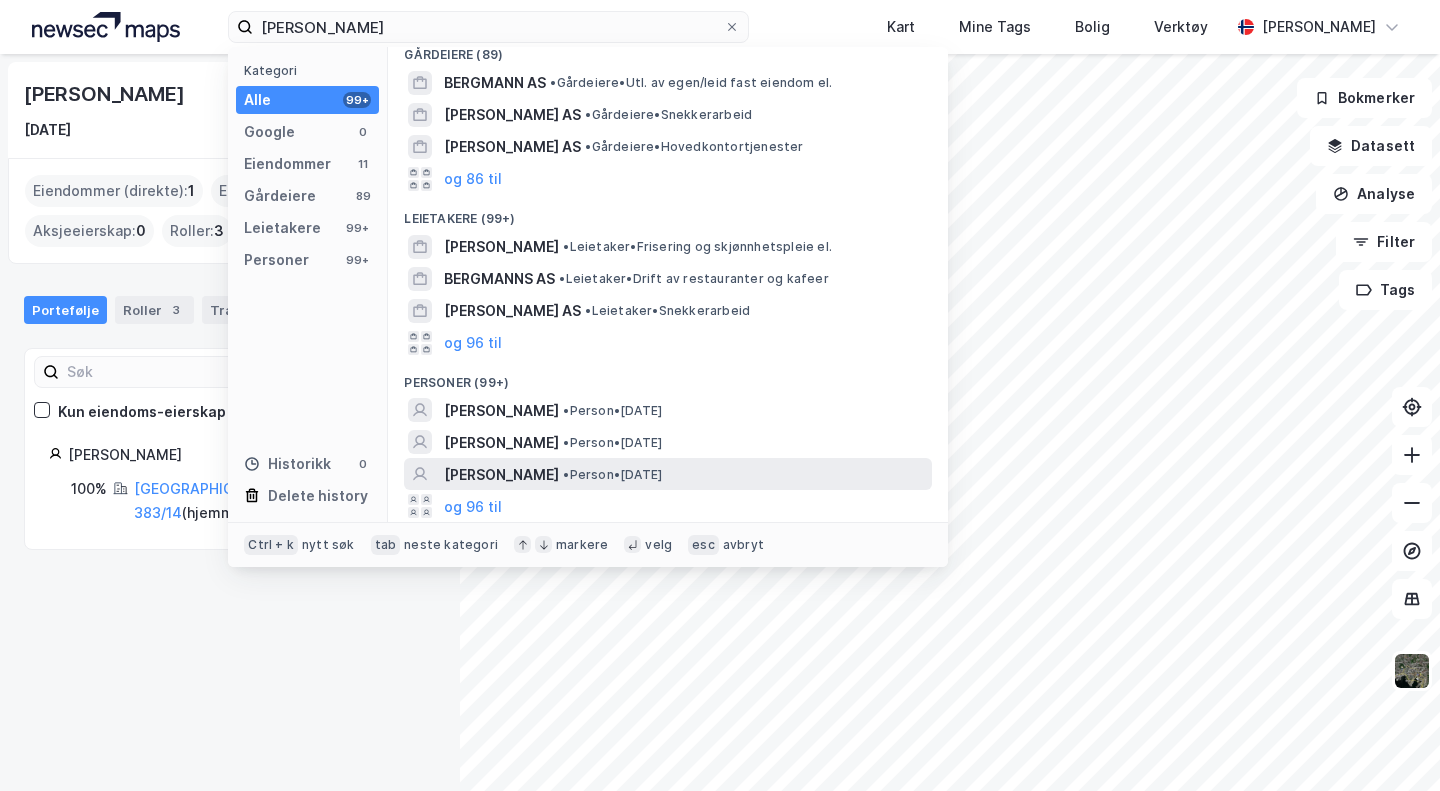 click on "[PERSON_NAME]" at bounding box center (501, 475) 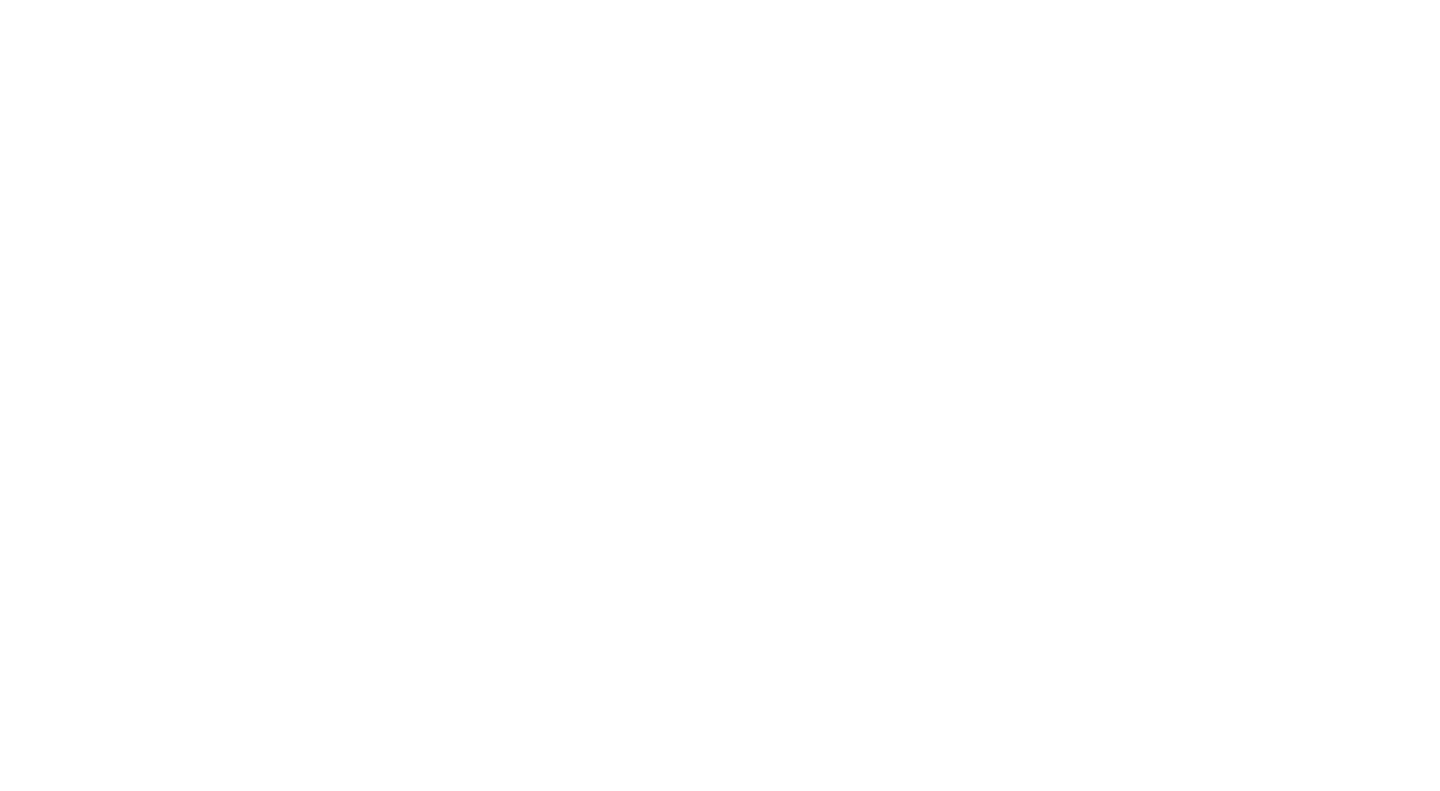 scroll, scrollTop: 0, scrollLeft: 0, axis: both 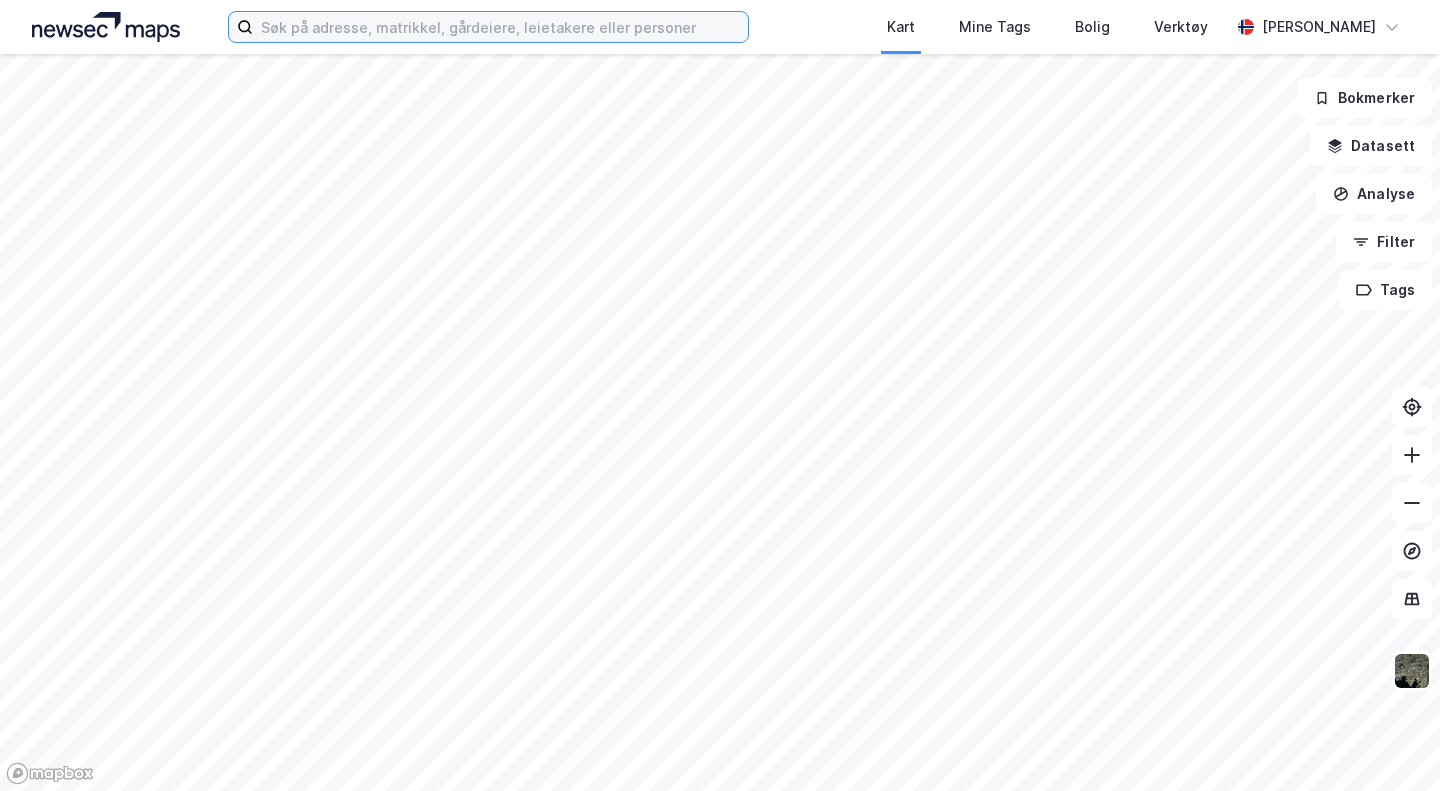 click at bounding box center [488, 27] 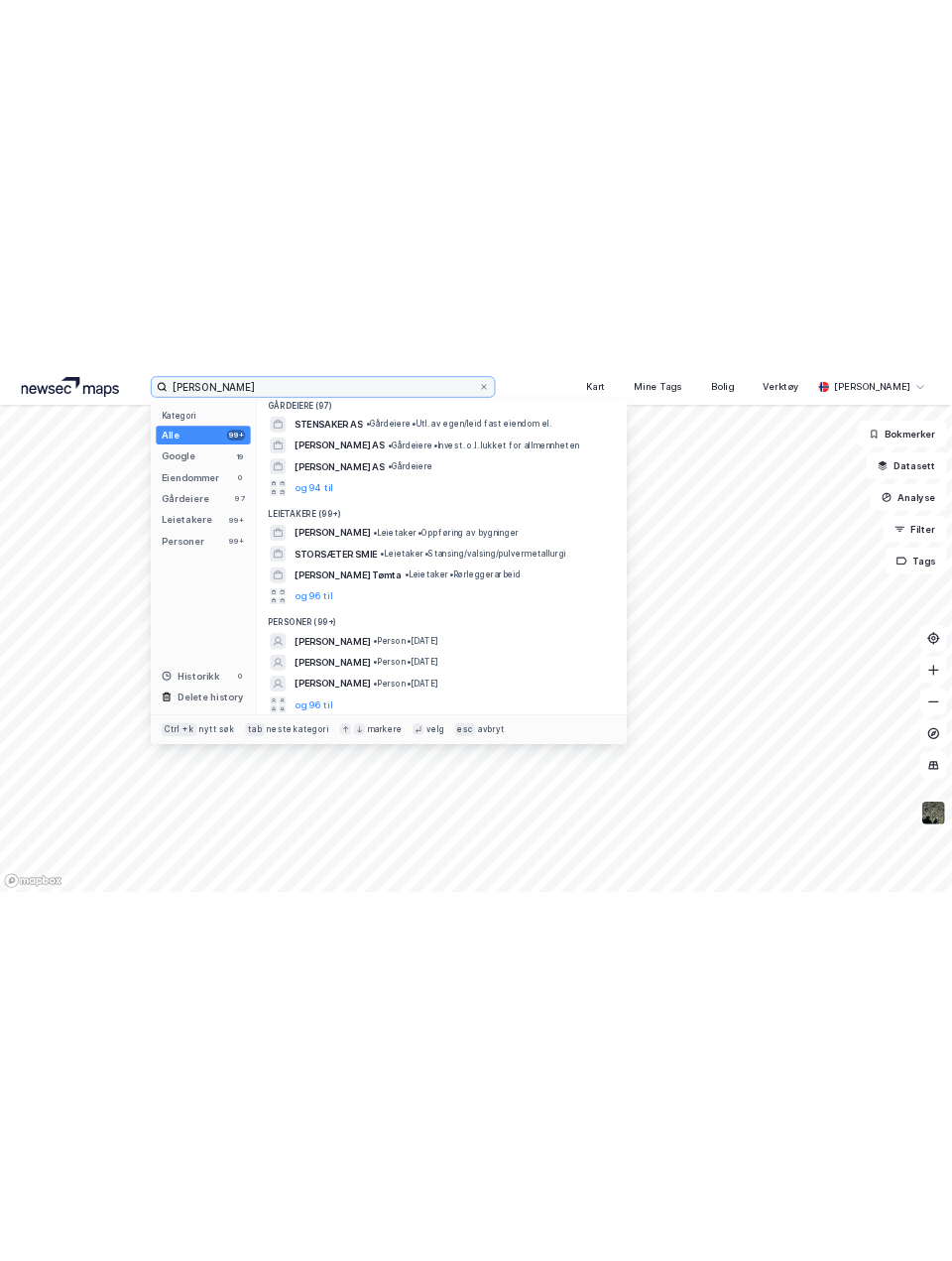 scroll, scrollTop: 195, scrollLeft: 0, axis: vertical 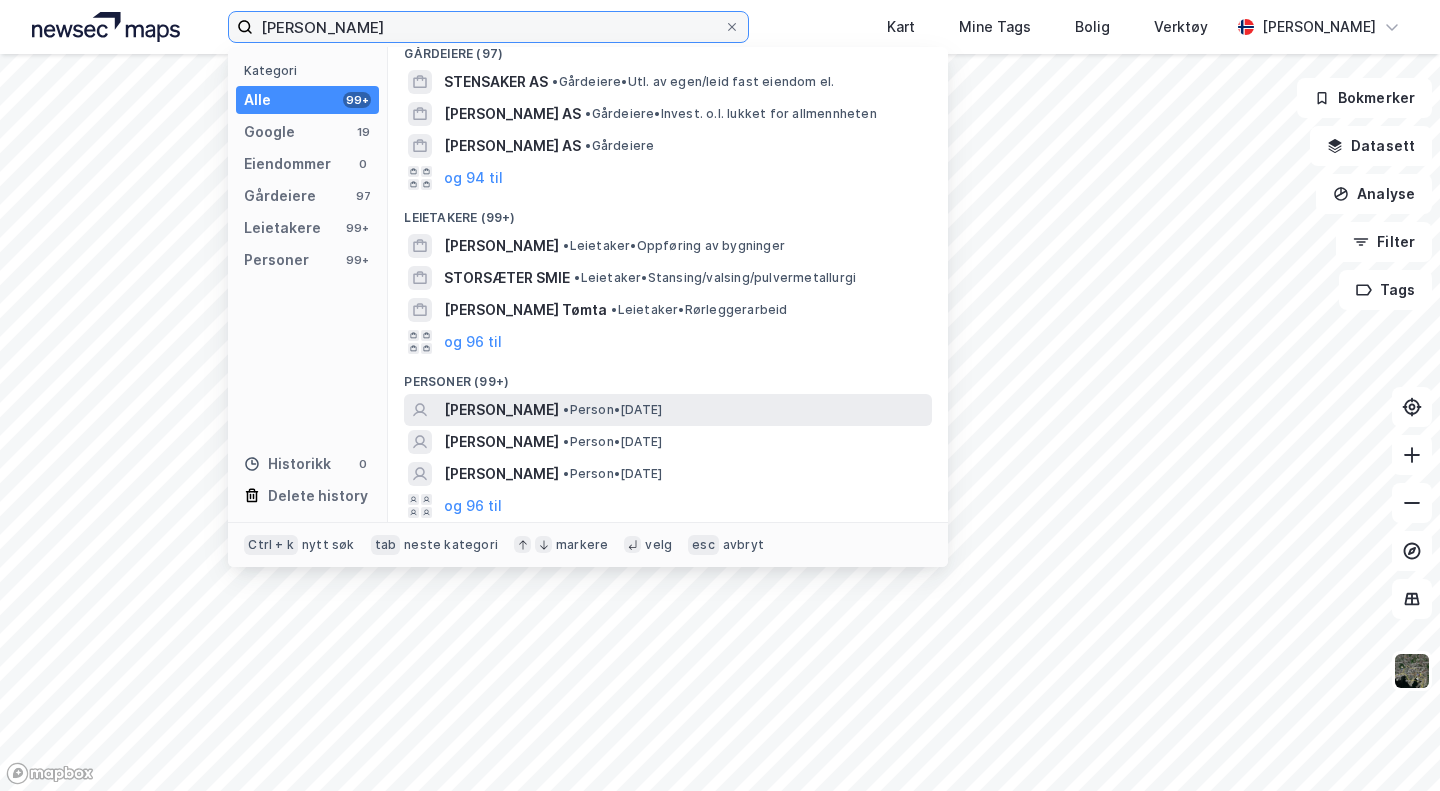 type on "knut stensæter" 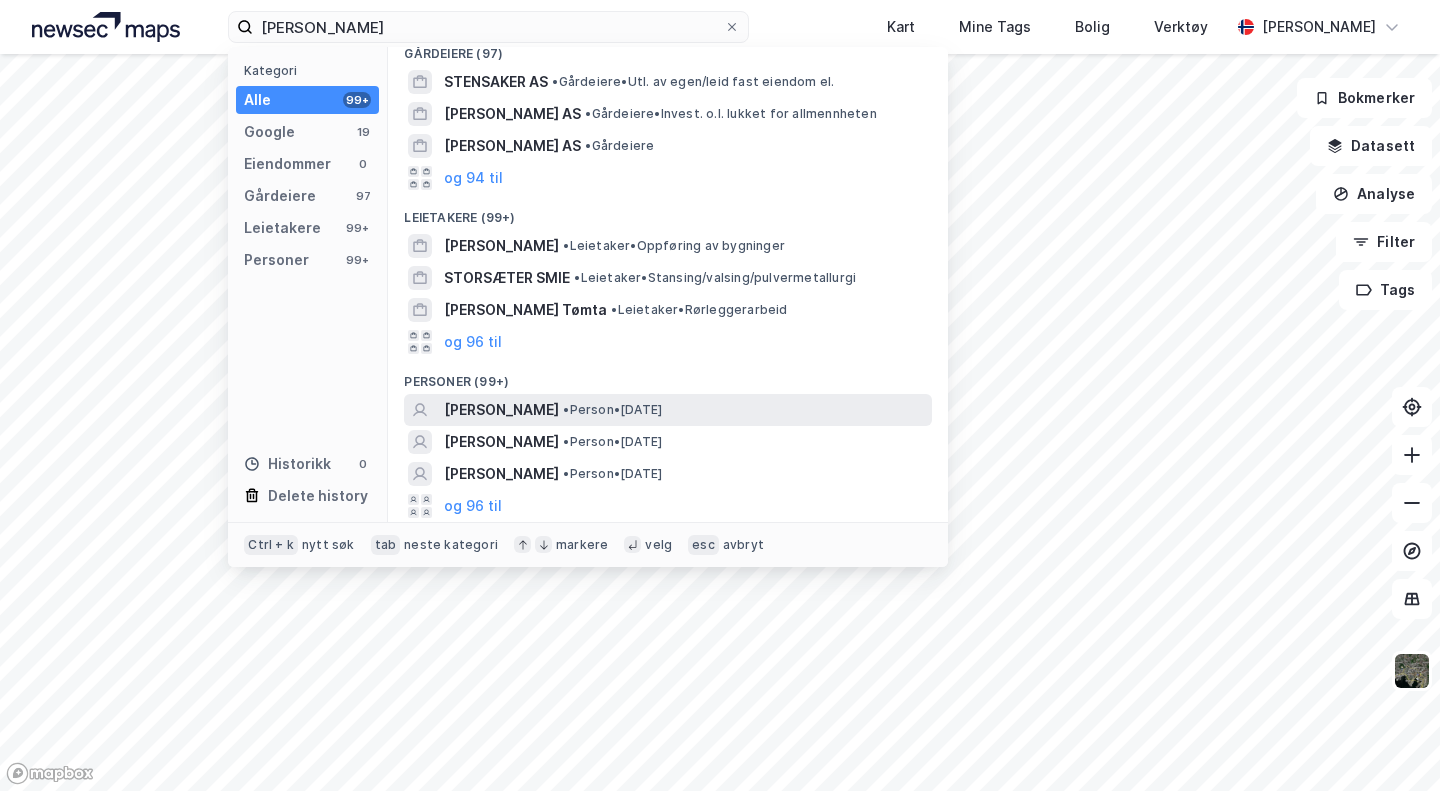 click on "KNUT STENSÆTER" at bounding box center [501, 410] 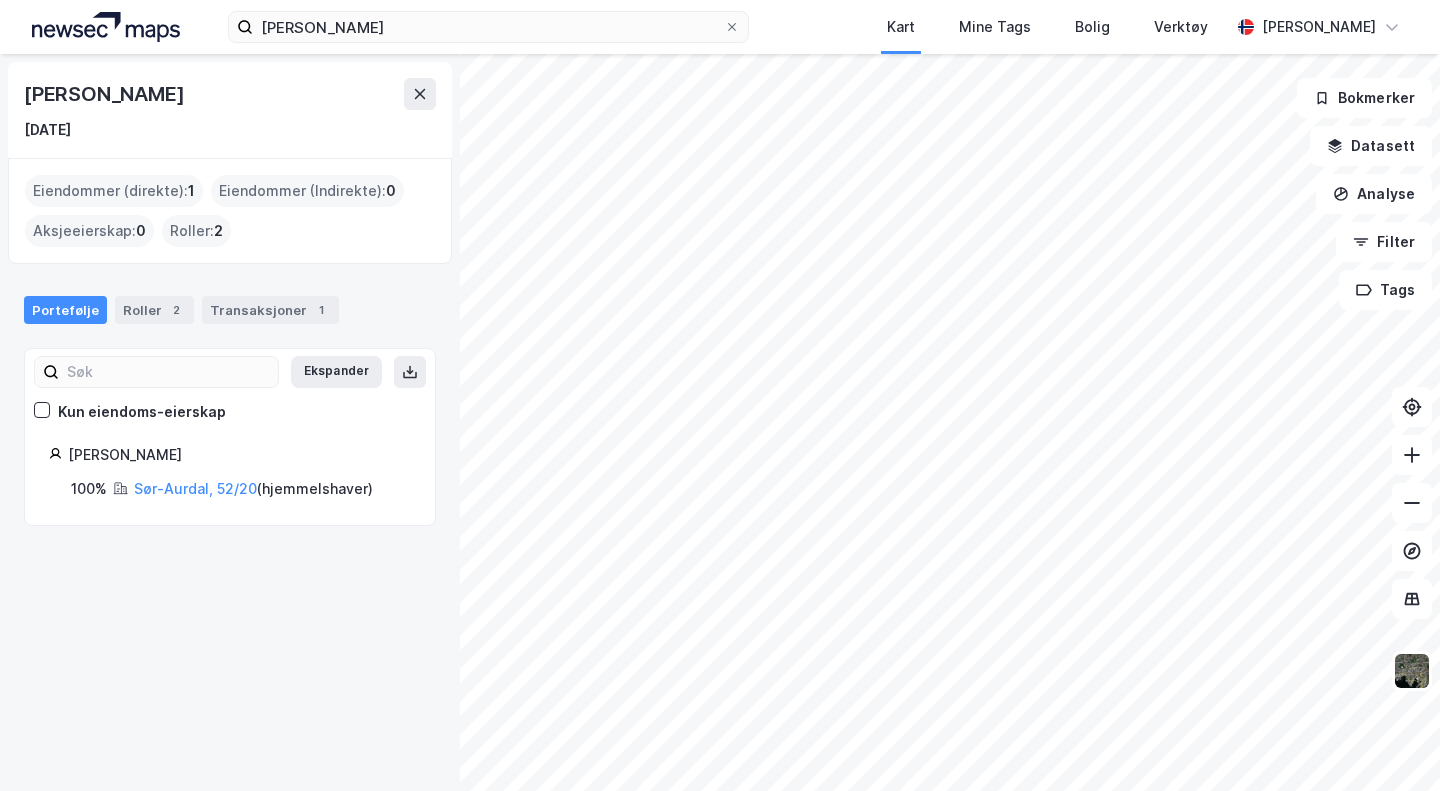 click on "100%" at bounding box center (89, 489) 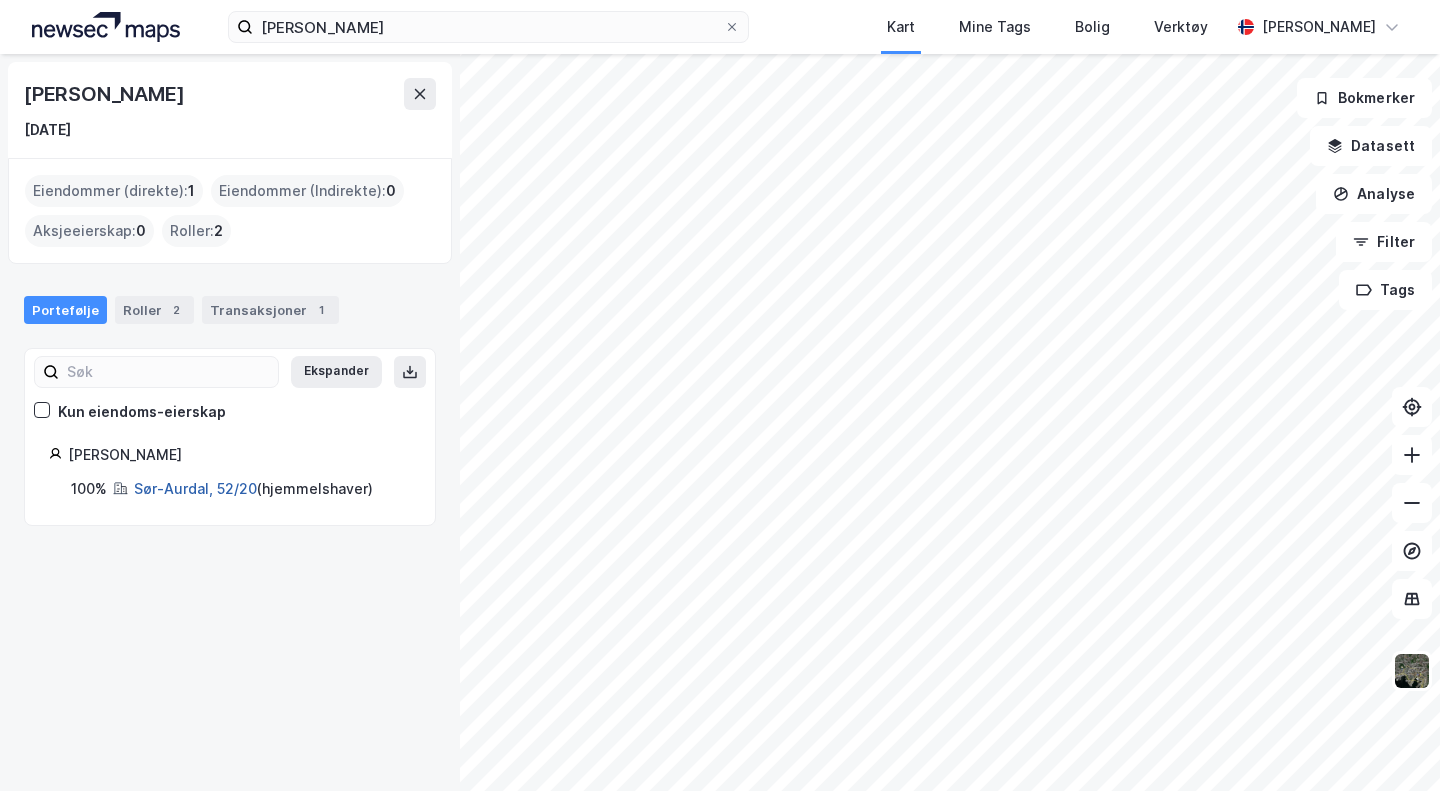 click on "Sør-Aurdal, 52/20" at bounding box center (195, 488) 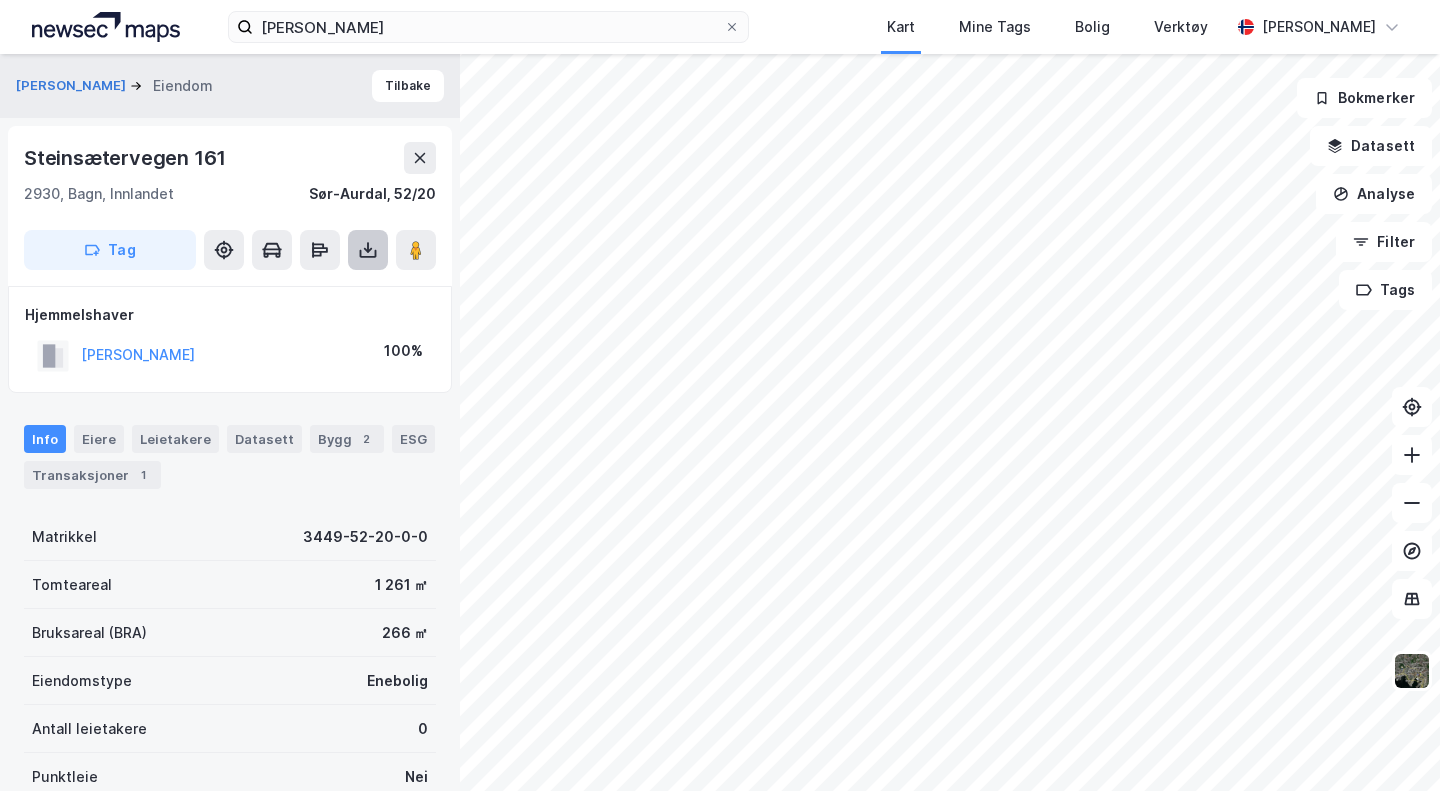 click 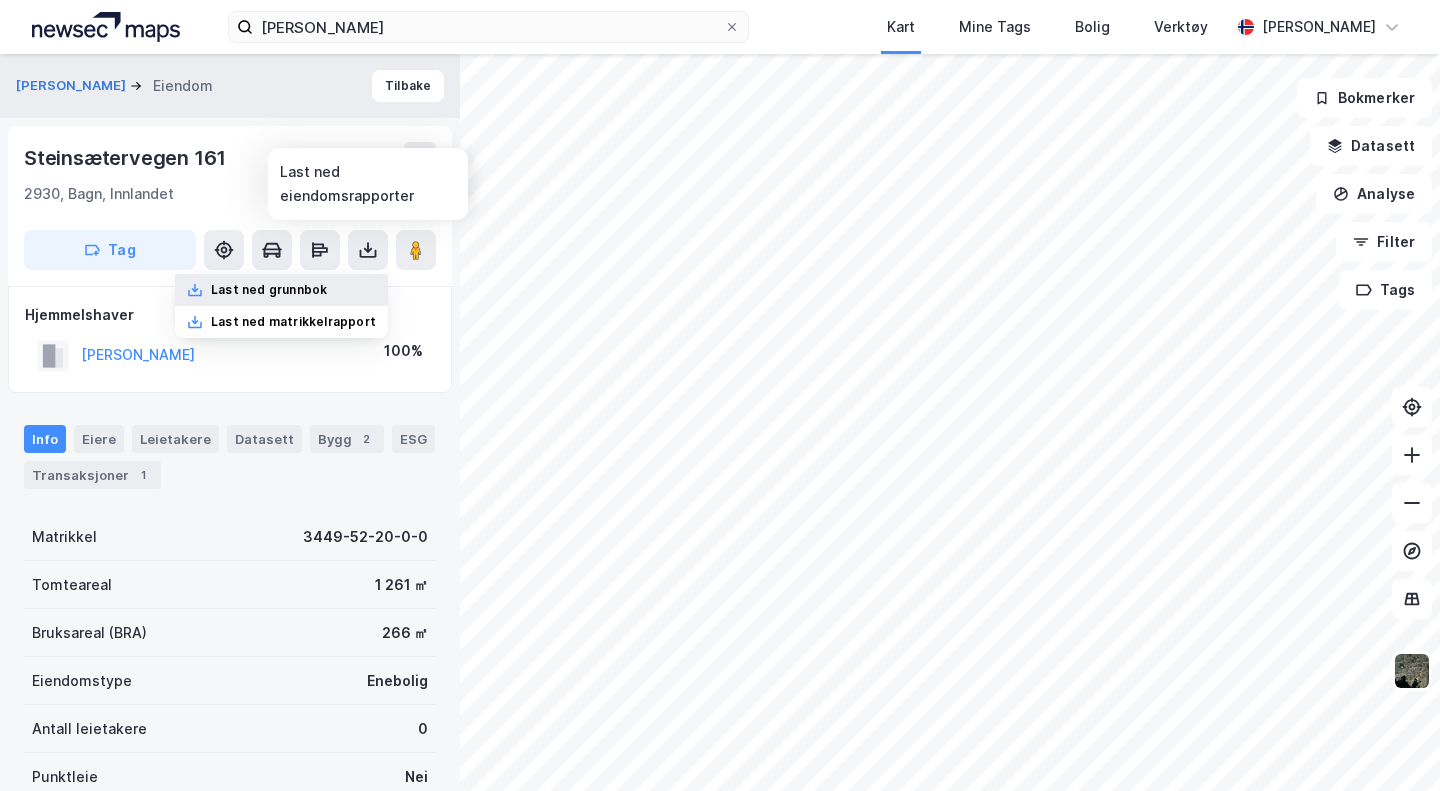click on "Last ned grunnbok" at bounding box center [269, 290] 